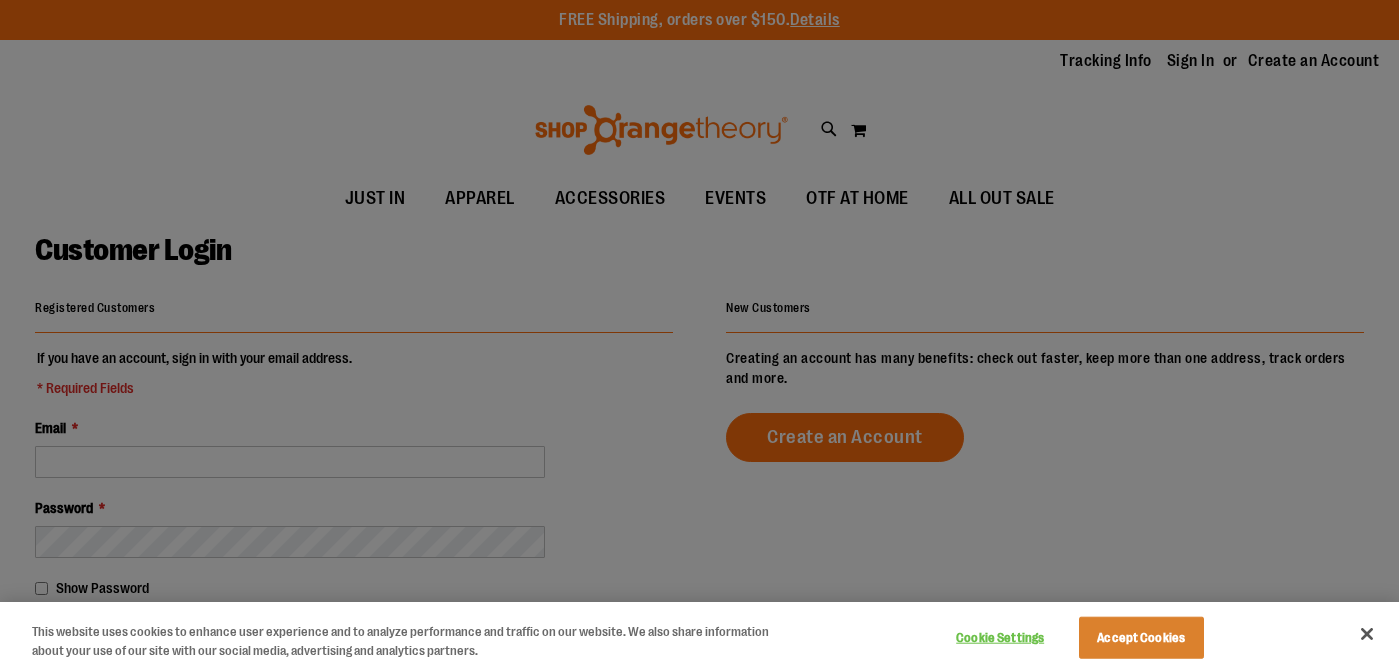 scroll, scrollTop: 0, scrollLeft: 0, axis: both 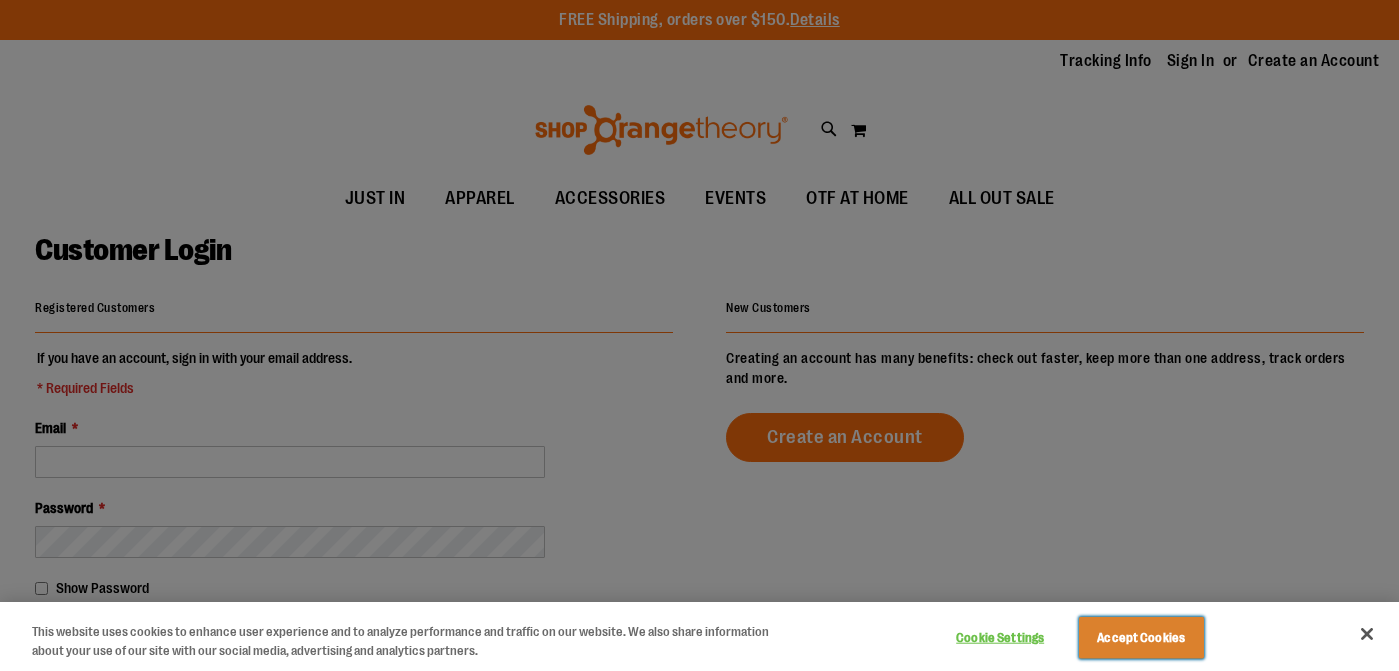 click on "Accept Cookies" at bounding box center [1141, 638] 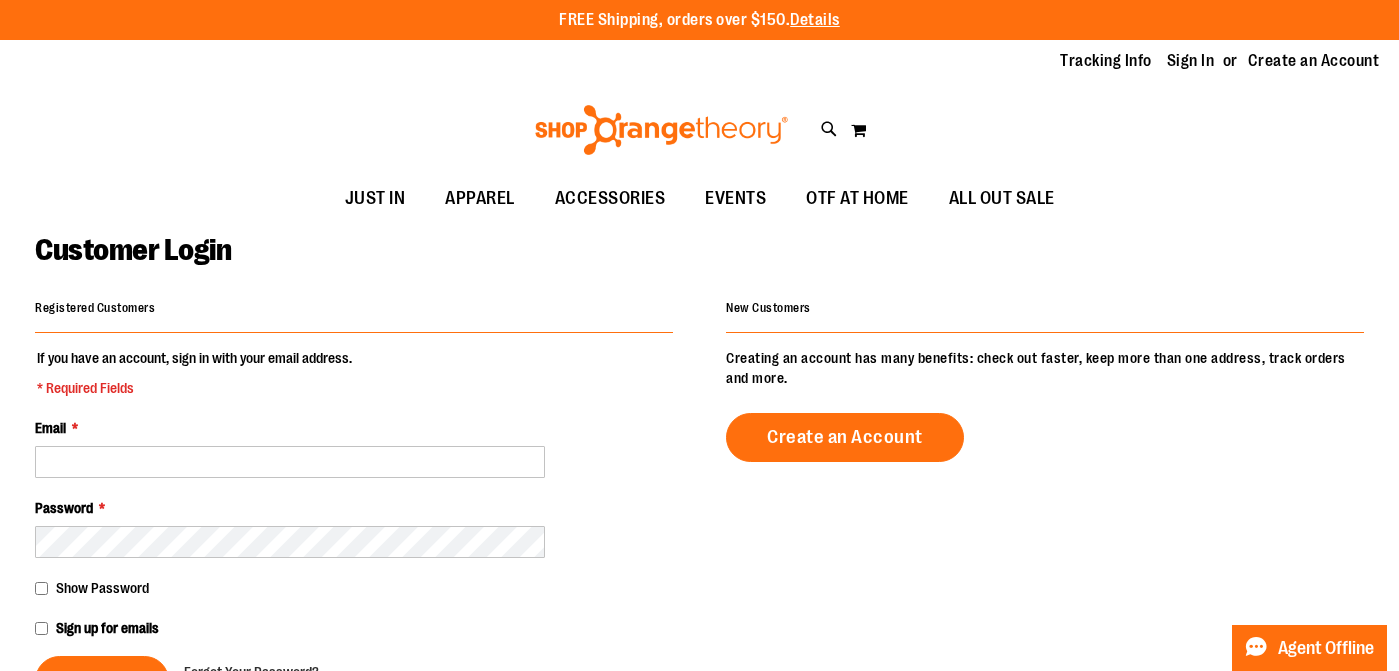 click on "Email *" at bounding box center (354, 448) 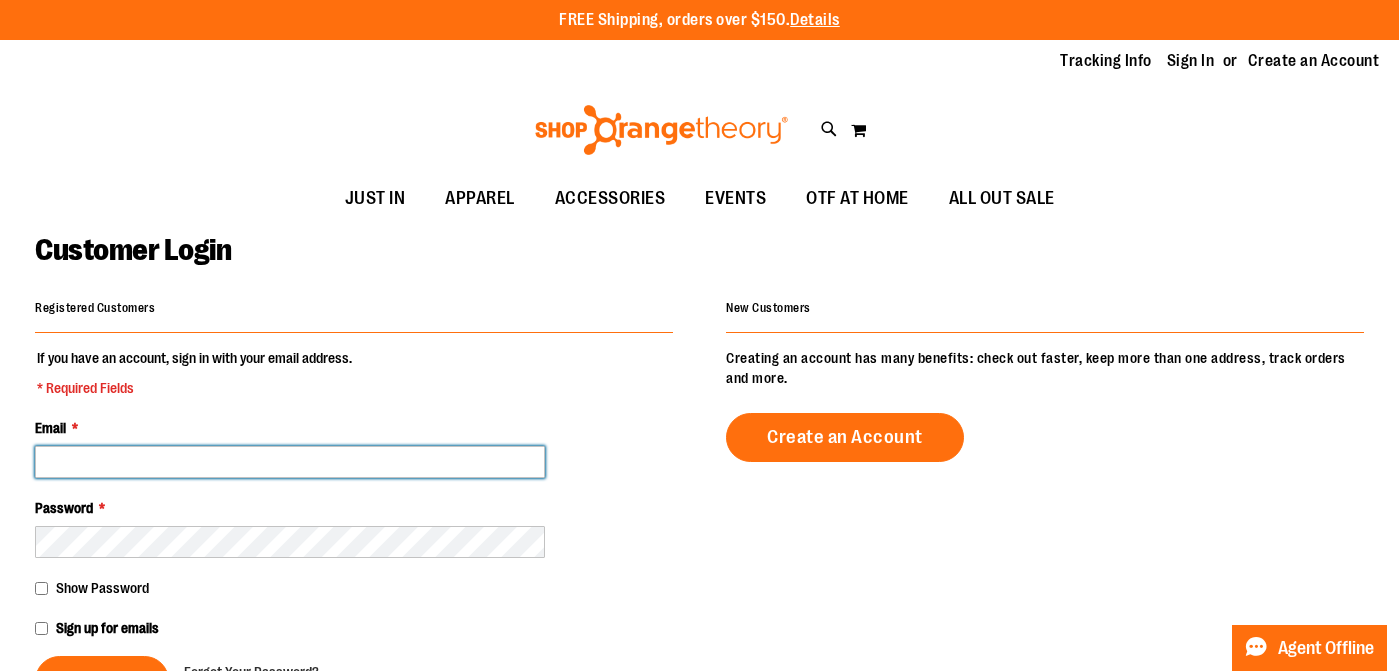click on "Email *" at bounding box center [290, 462] 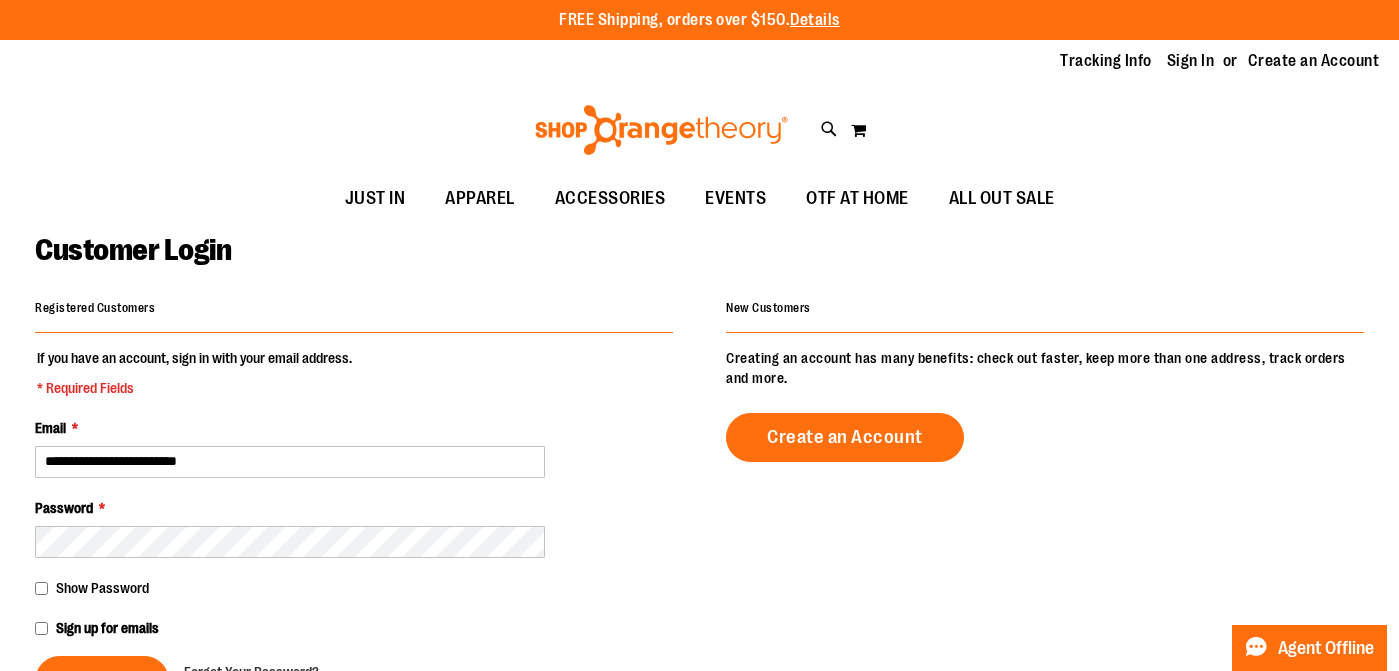 click on "Show Password" at bounding box center [102, 588] 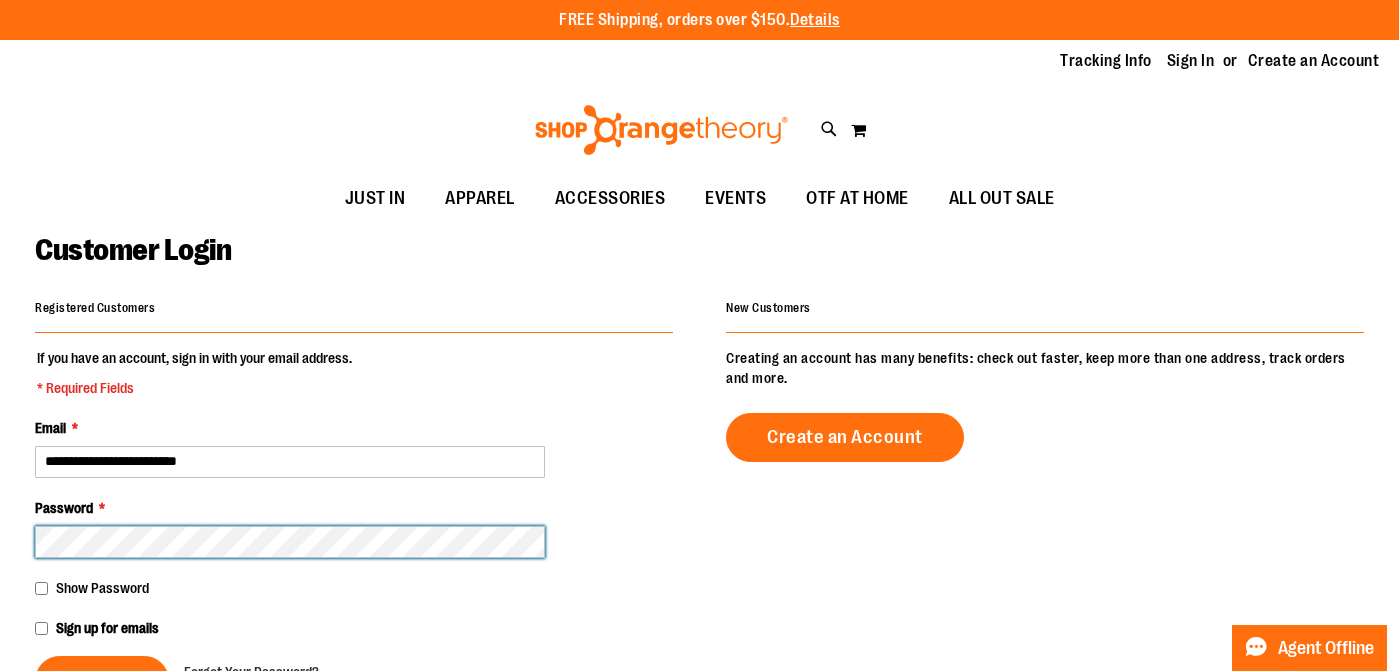 click on "Sign In" at bounding box center (102, 680) 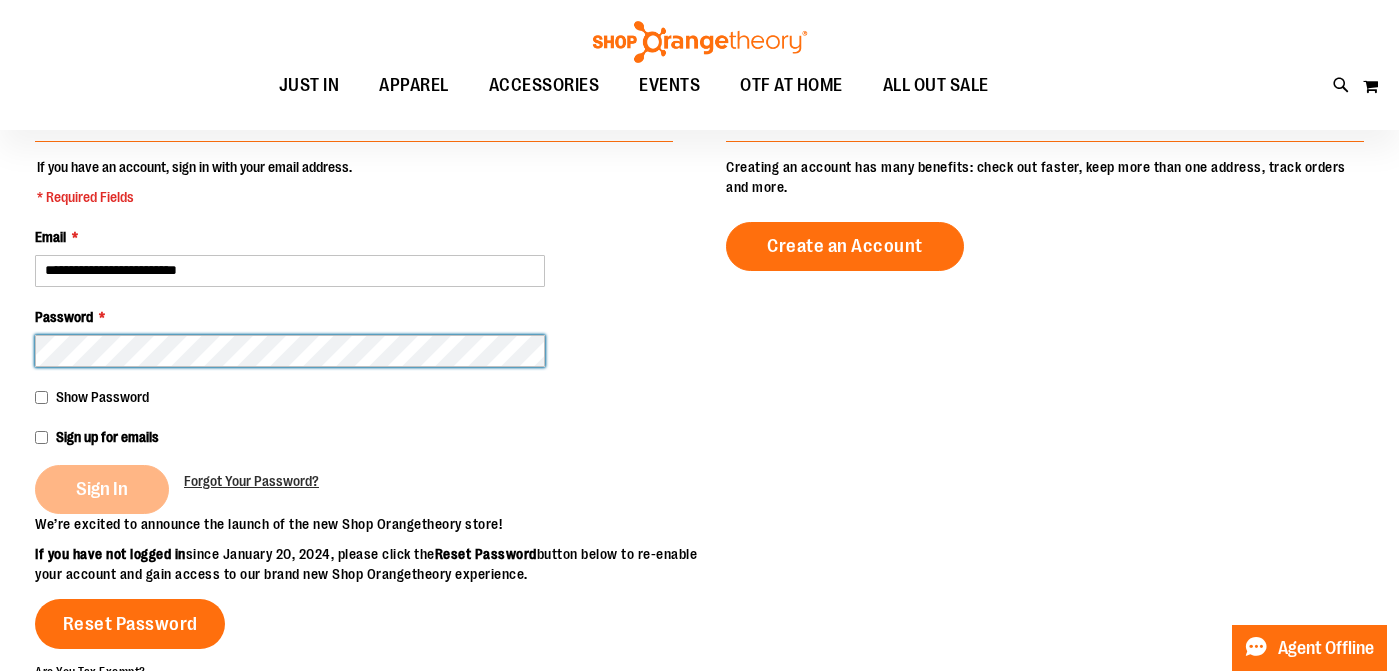 scroll, scrollTop: 238, scrollLeft: 0, axis: vertical 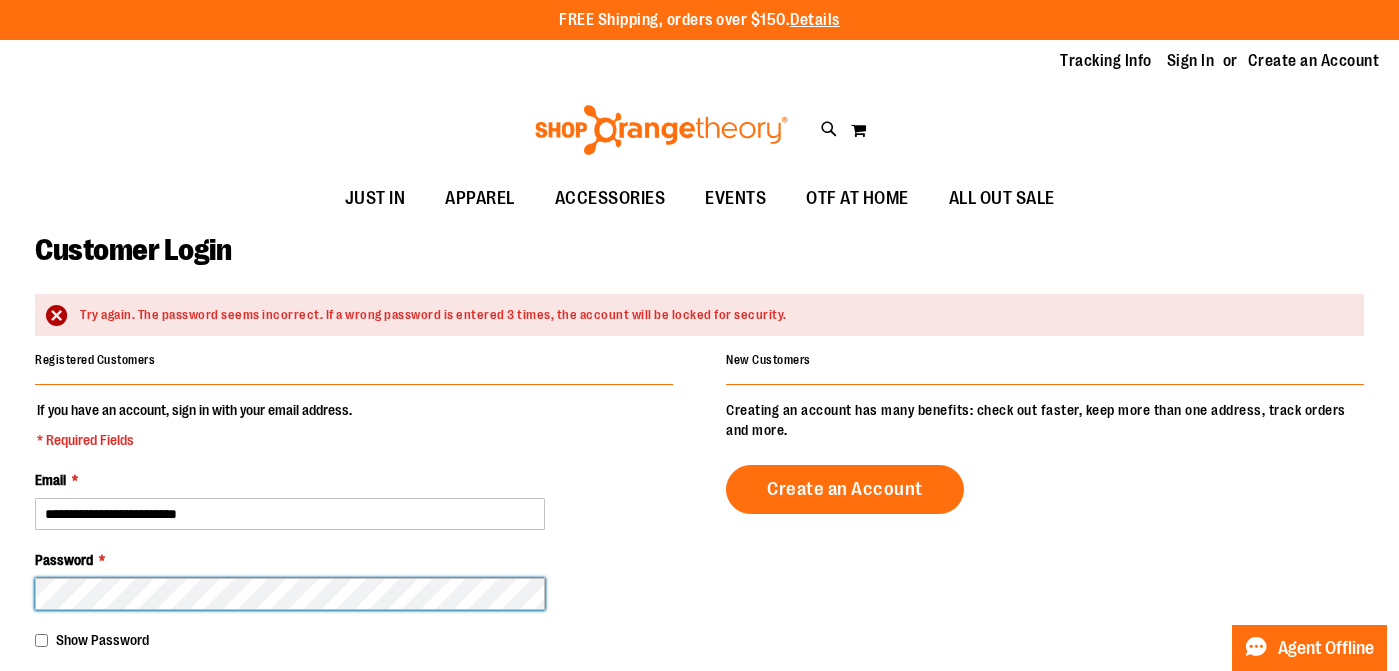 click on "Sign In" at bounding box center [102, 732] 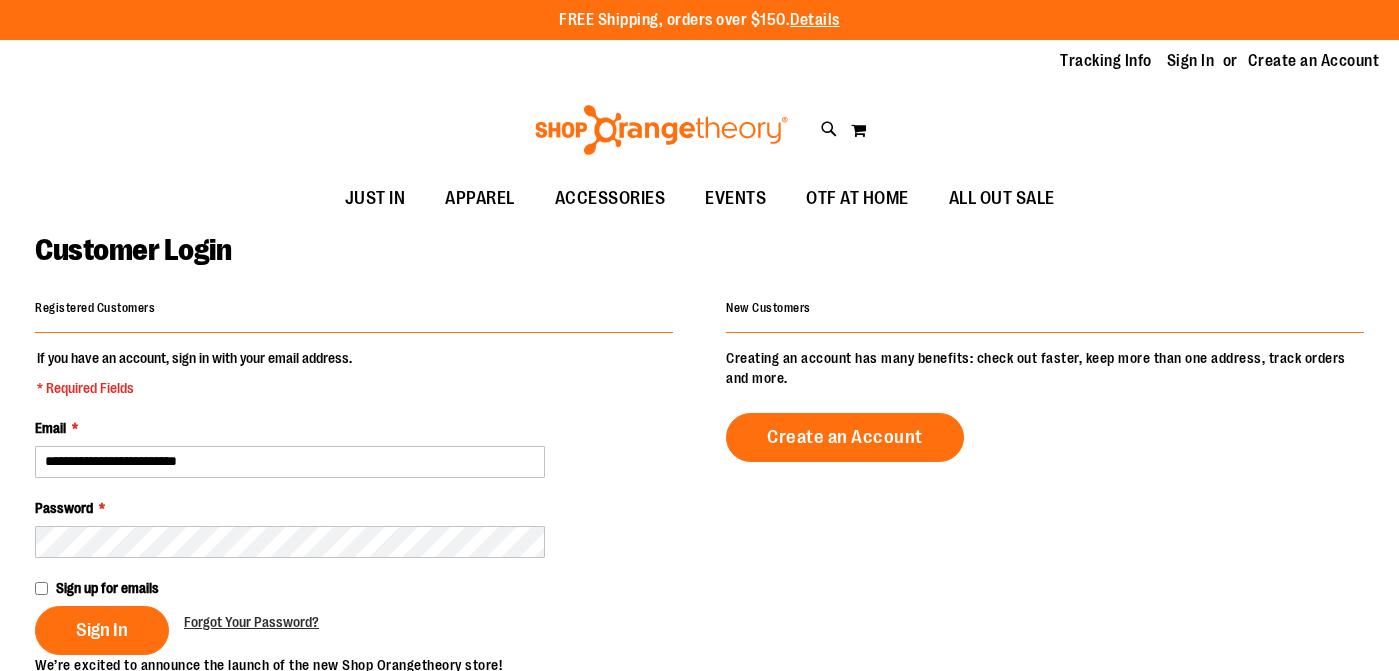 scroll, scrollTop: 0, scrollLeft: 0, axis: both 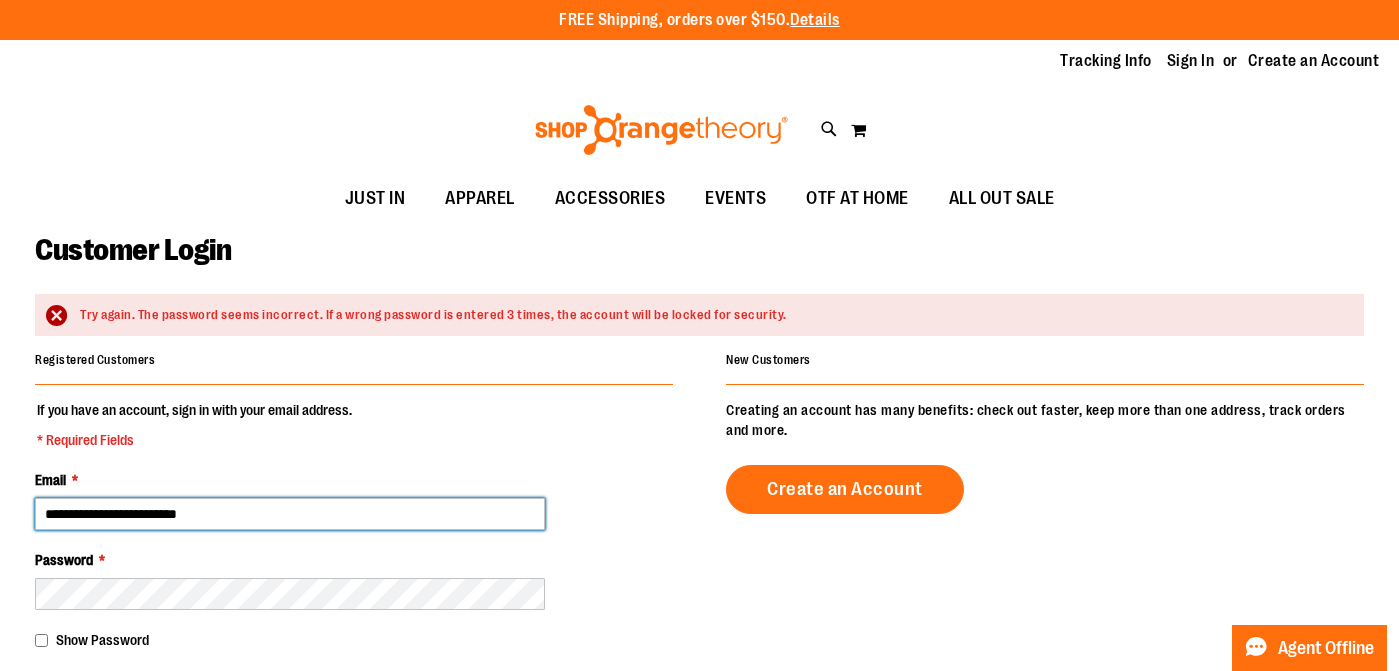 drag, startPoint x: 264, startPoint y: 512, endPoint x: 133, endPoint y: 510, distance: 131.01526 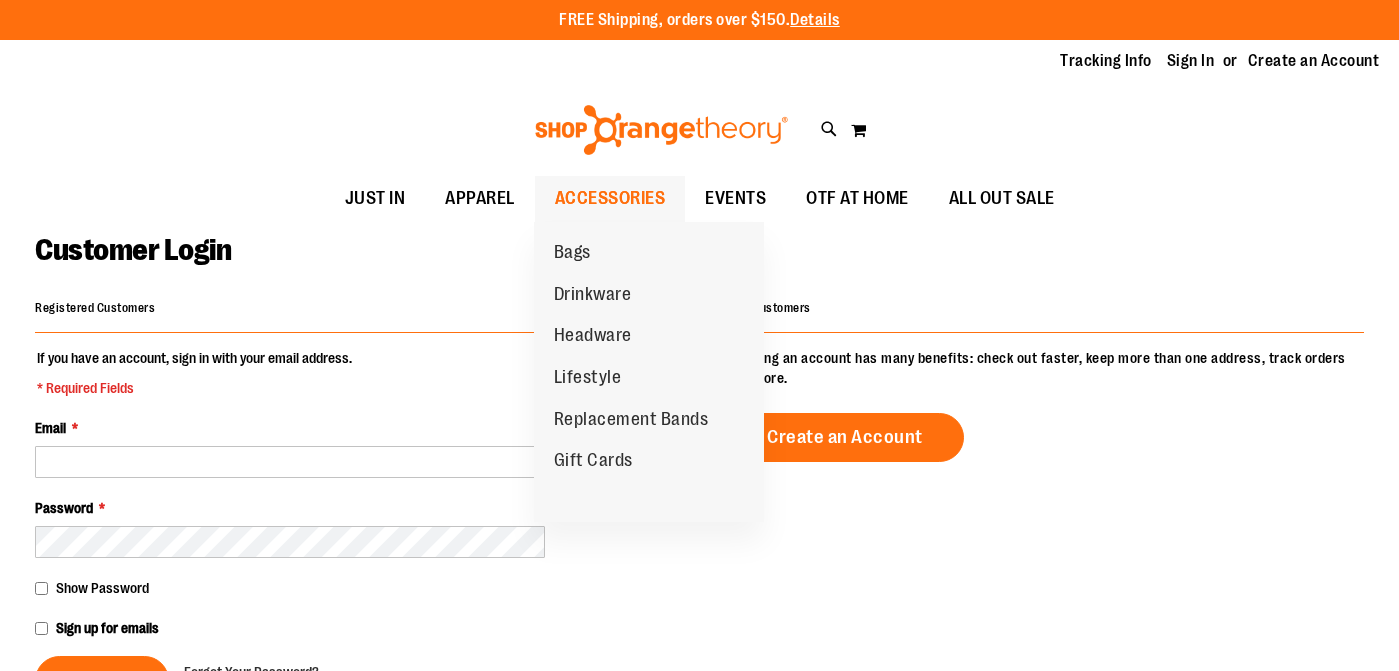 scroll, scrollTop: 0, scrollLeft: 0, axis: both 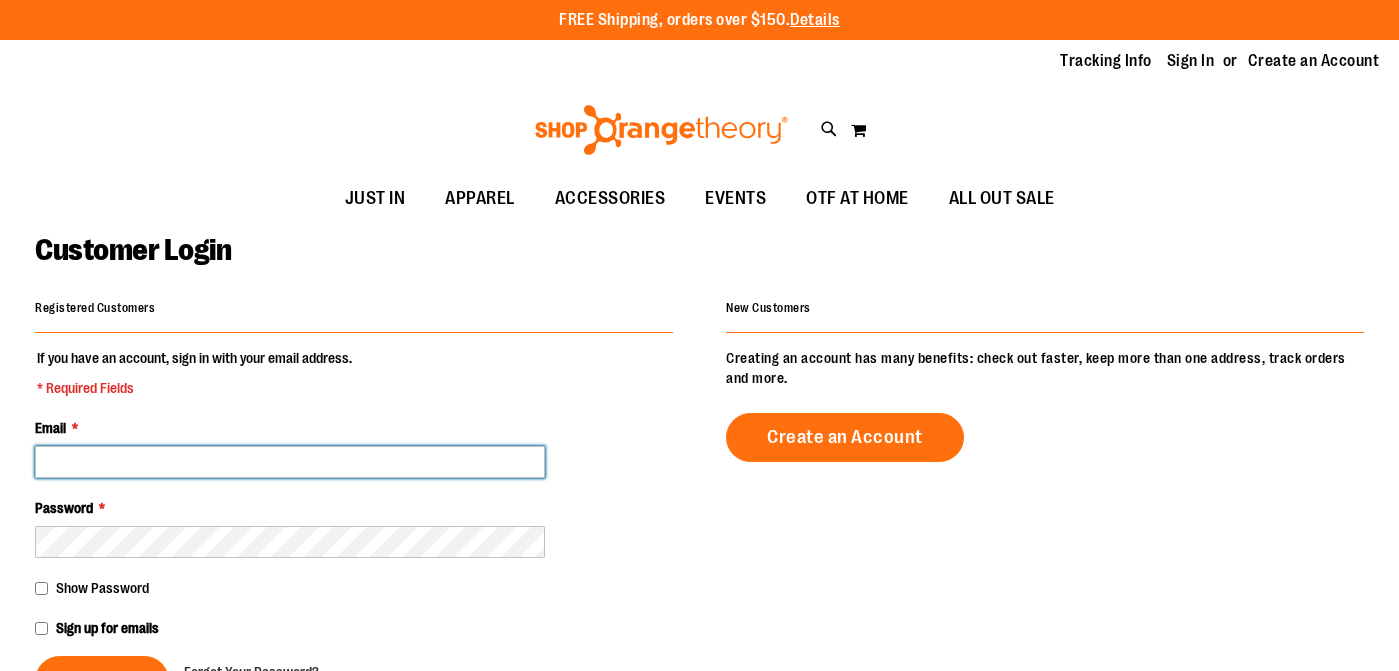 click on "Email *" at bounding box center [290, 462] 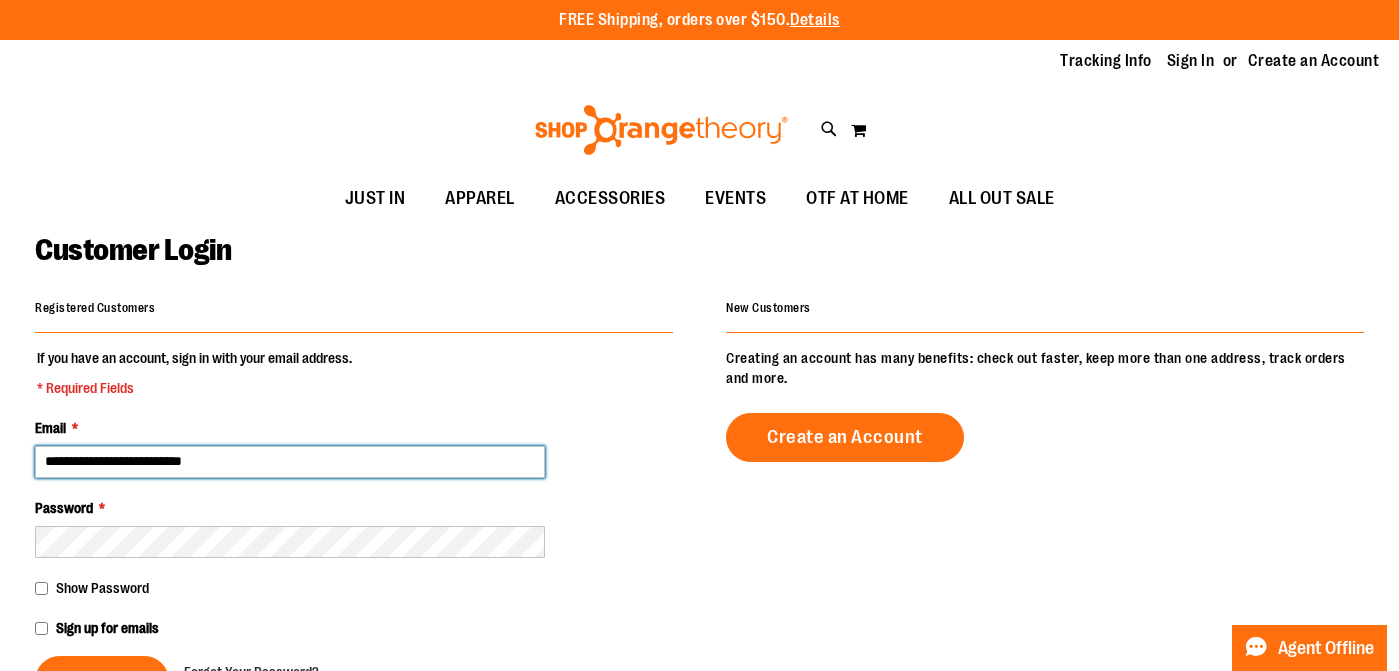 type on "**********" 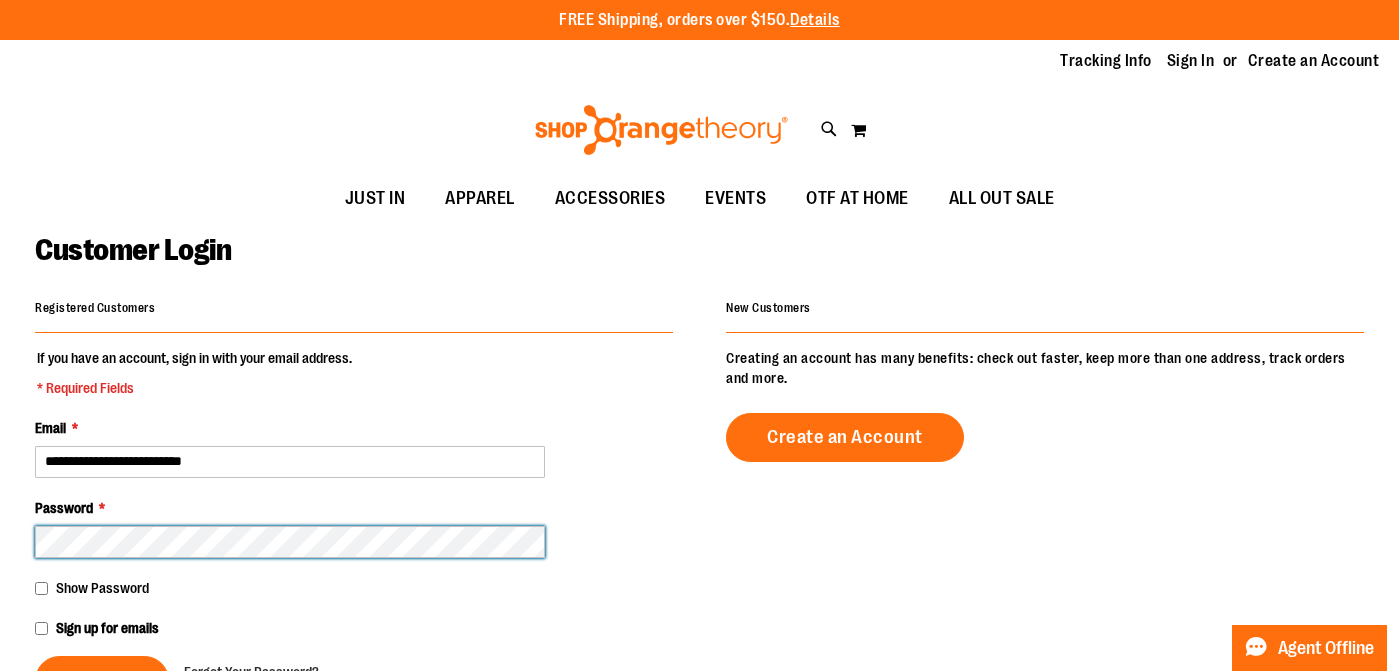 click on "Sign In" at bounding box center (102, 680) 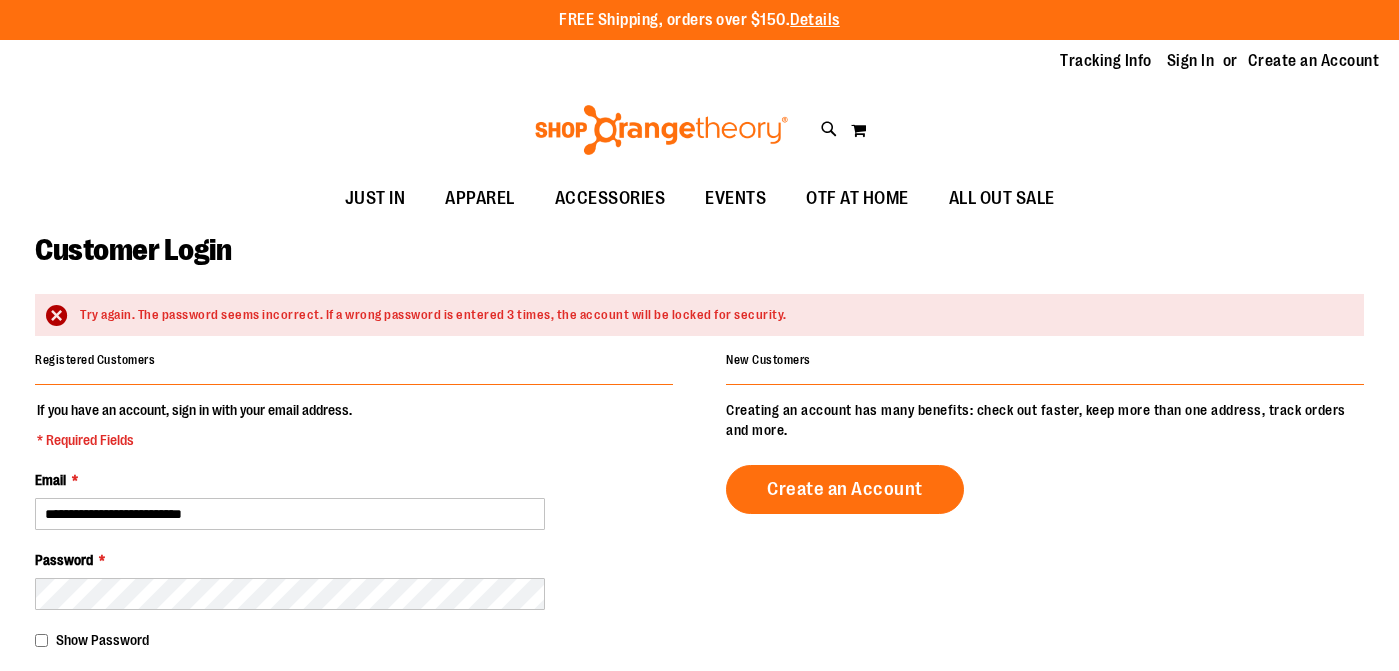 scroll, scrollTop: 0, scrollLeft: 0, axis: both 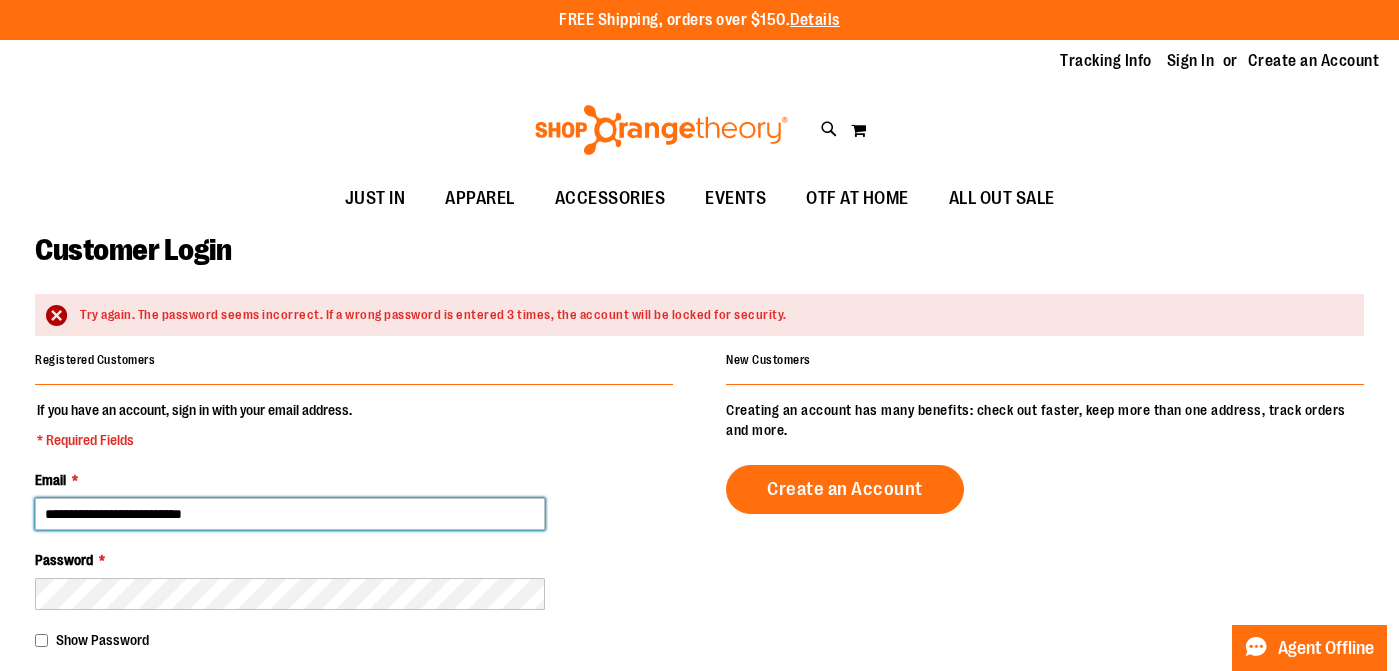 click on "**********" at bounding box center (290, 514) 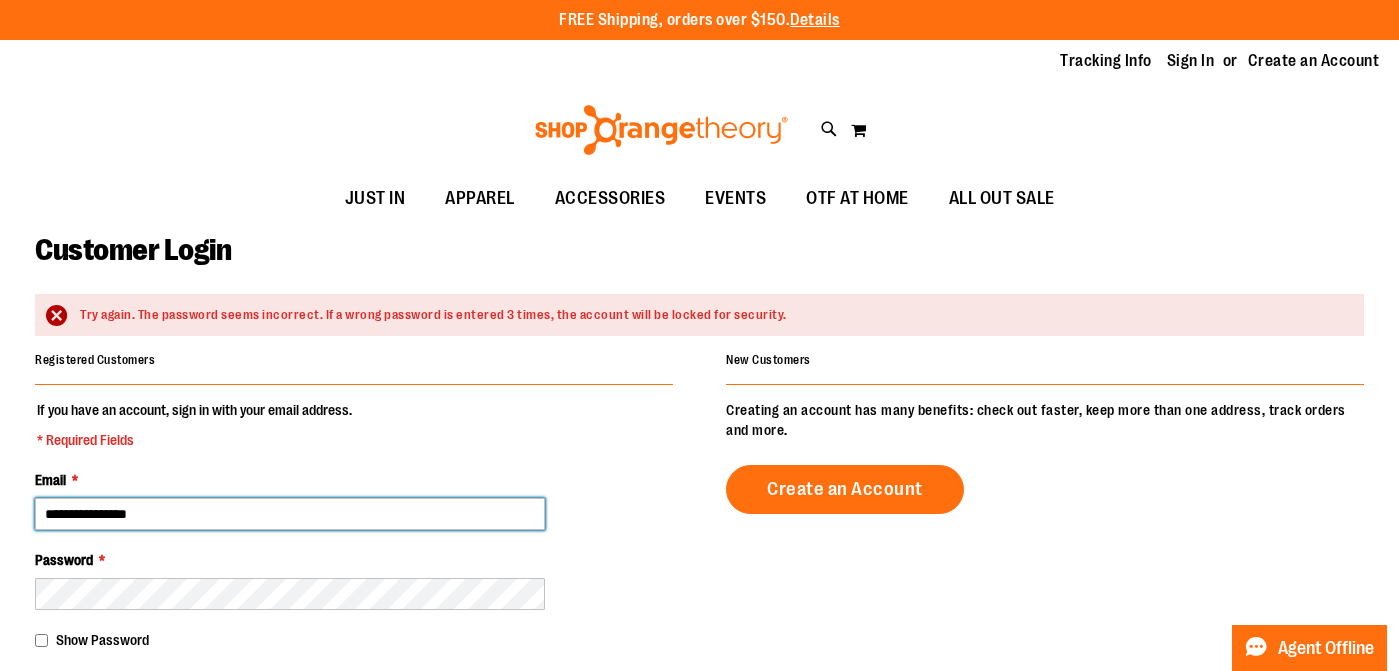 type on "**********" 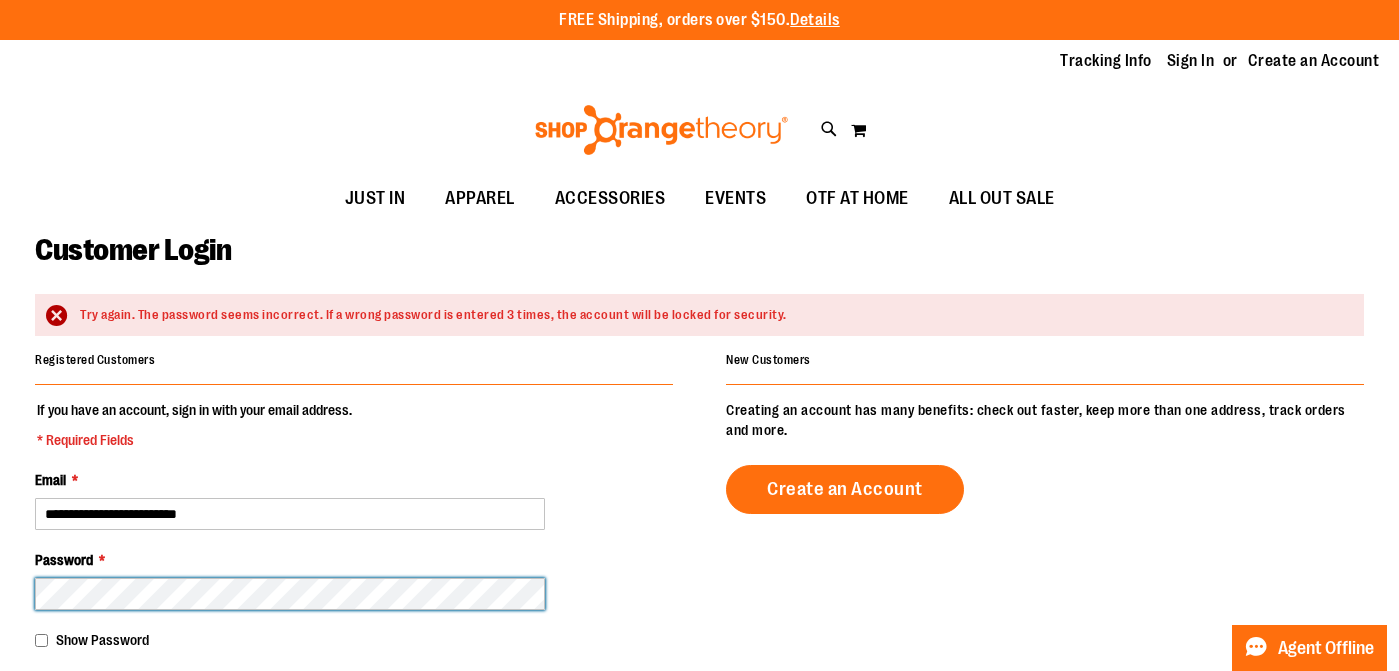 click on "Sign In" at bounding box center (102, 732) 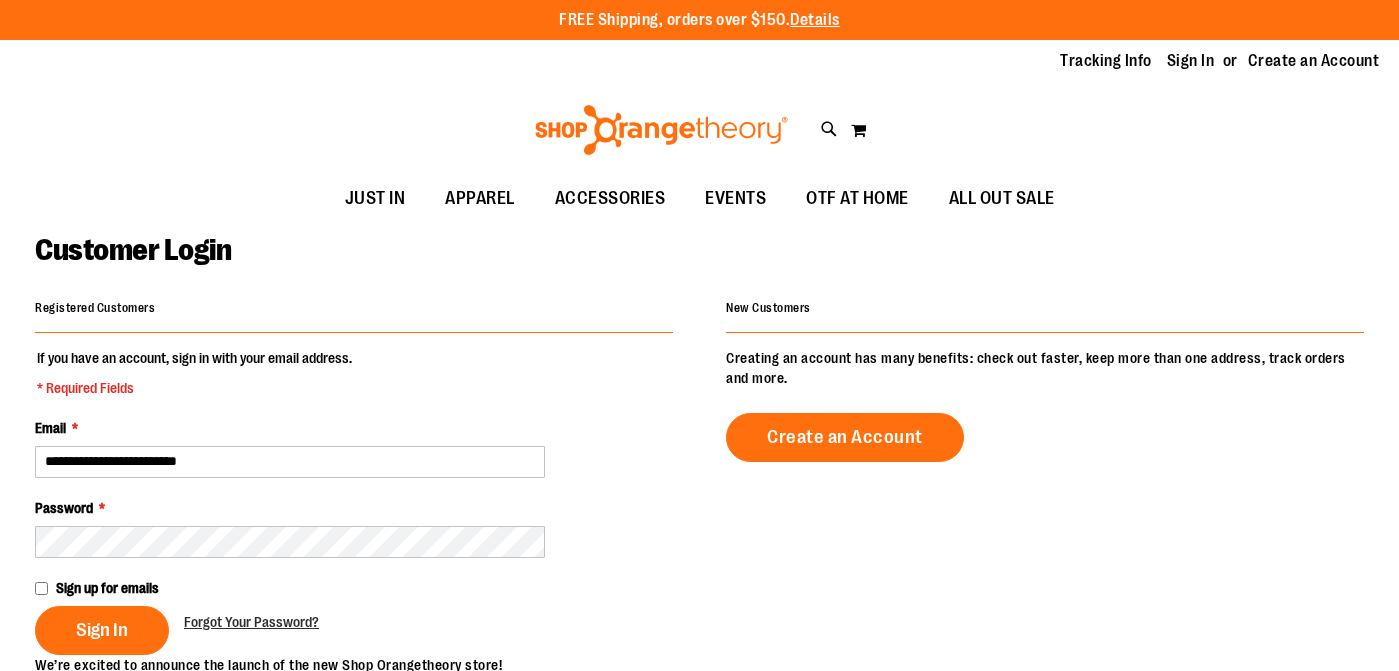 scroll, scrollTop: 0, scrollLeft: 0, axis: both 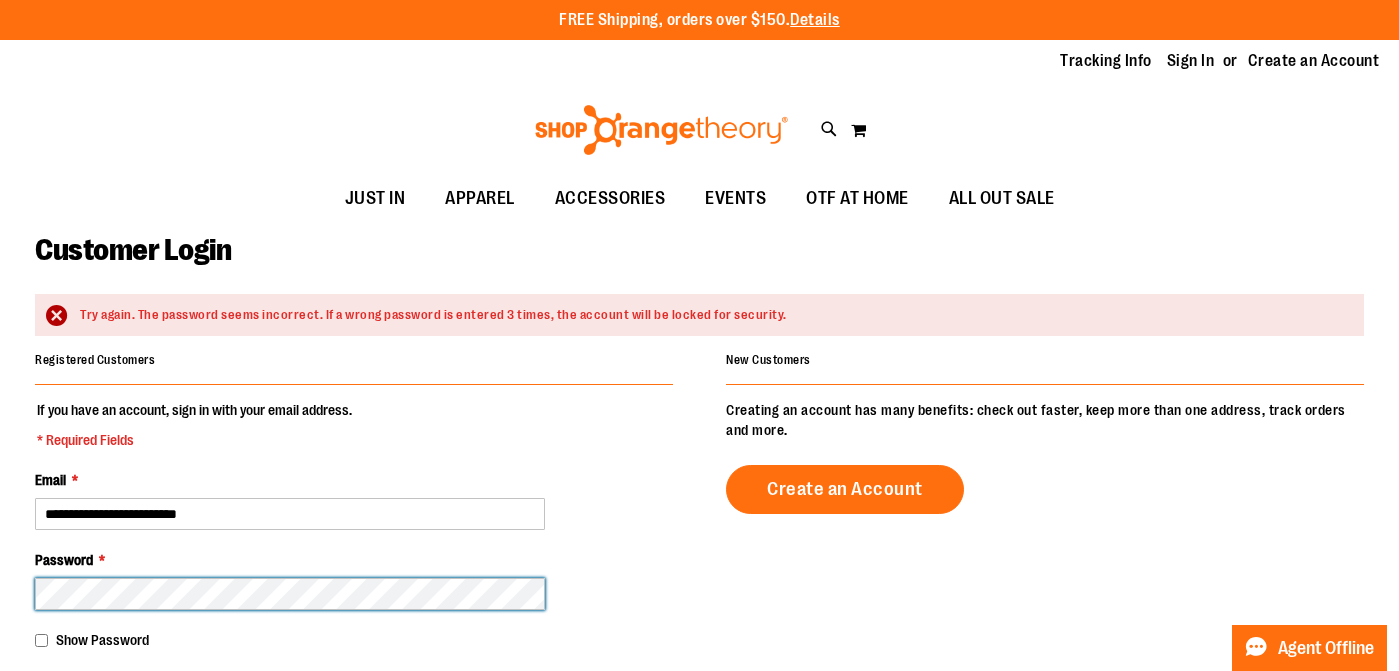 click on "Sign In" at bounding box center (102, 732) 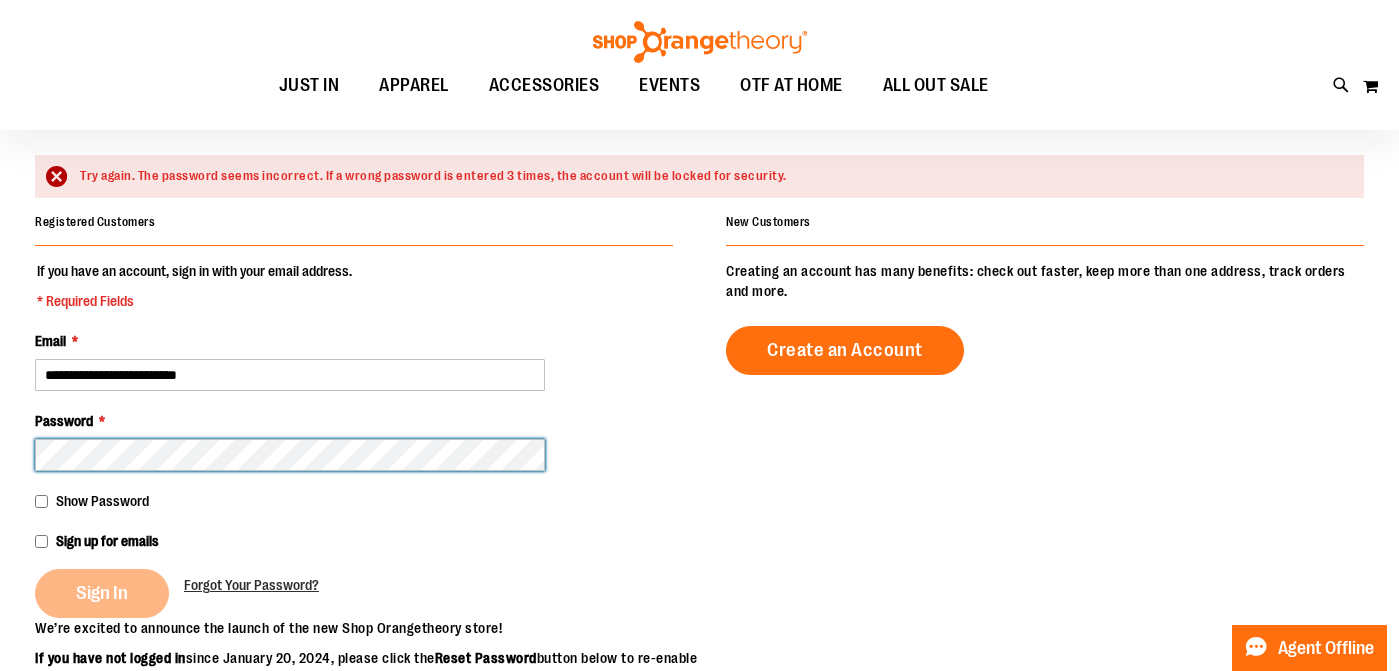 scroll, scrollTop: 262, scrollLeft: 0, axis: vertical 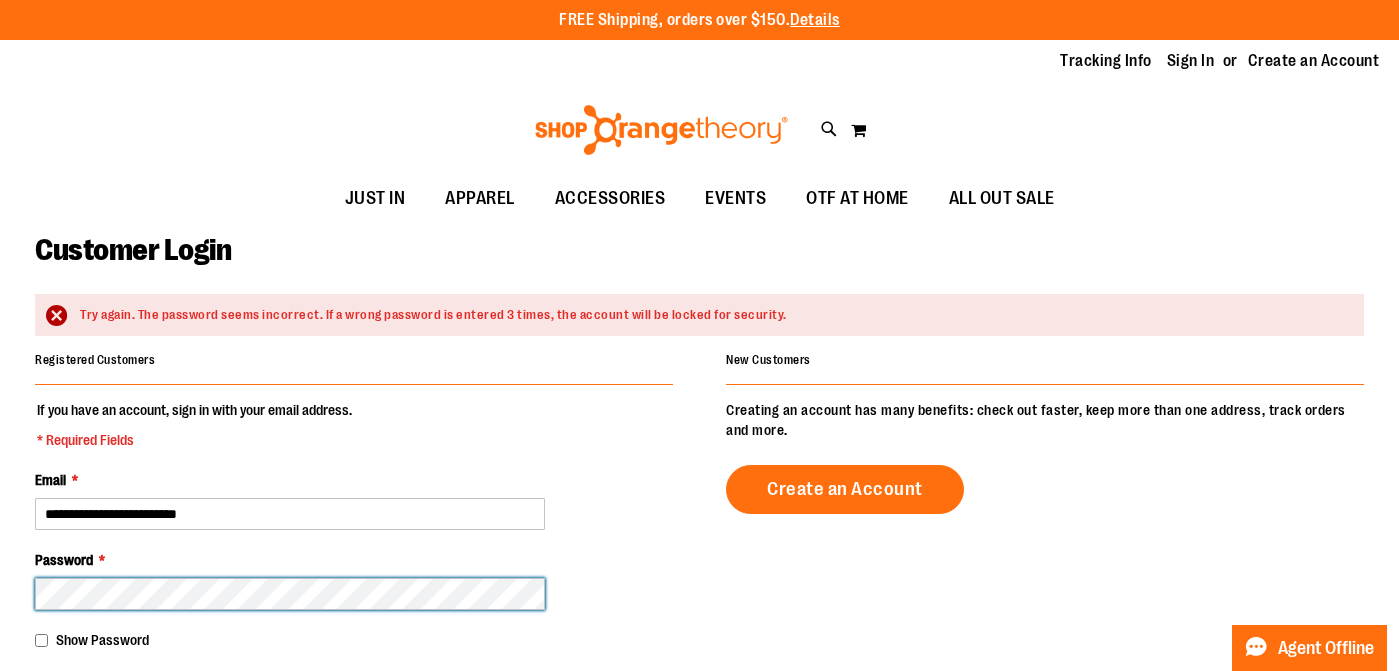click on "Sign In" at bounding box center (102, 732) 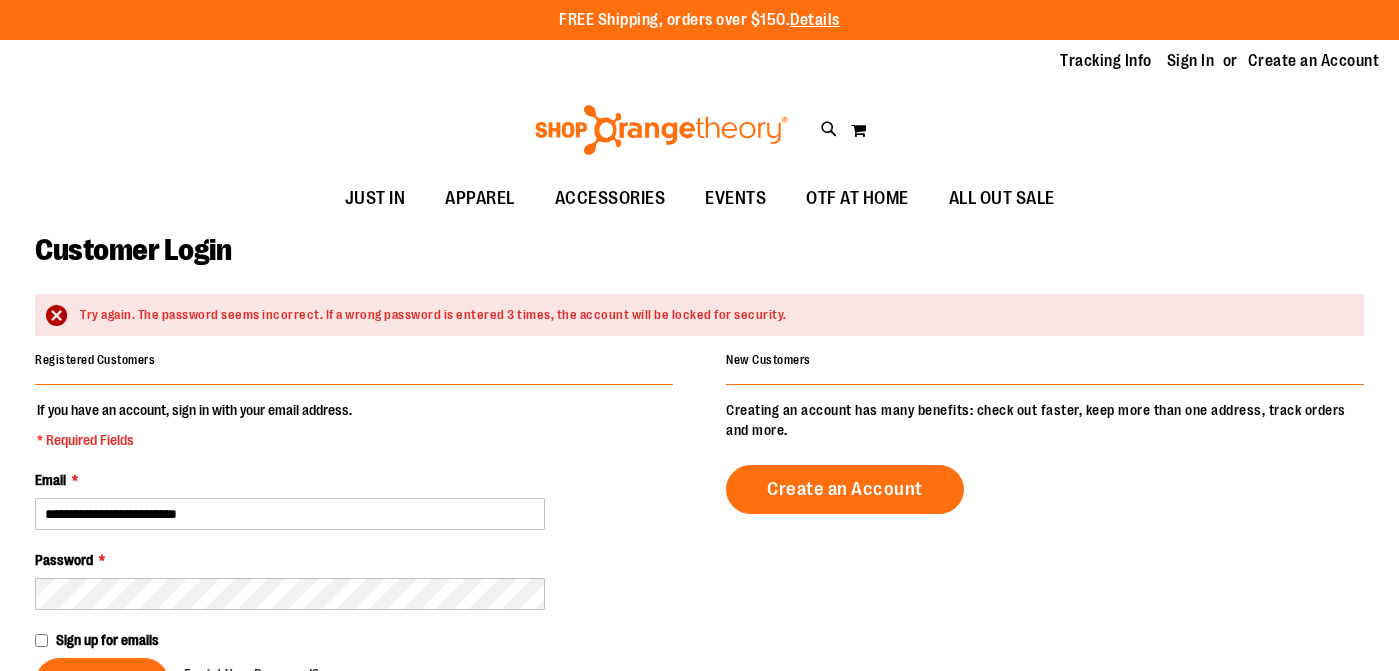 scroll, scrollTop: 0, scrollLeft: 0, axis: both 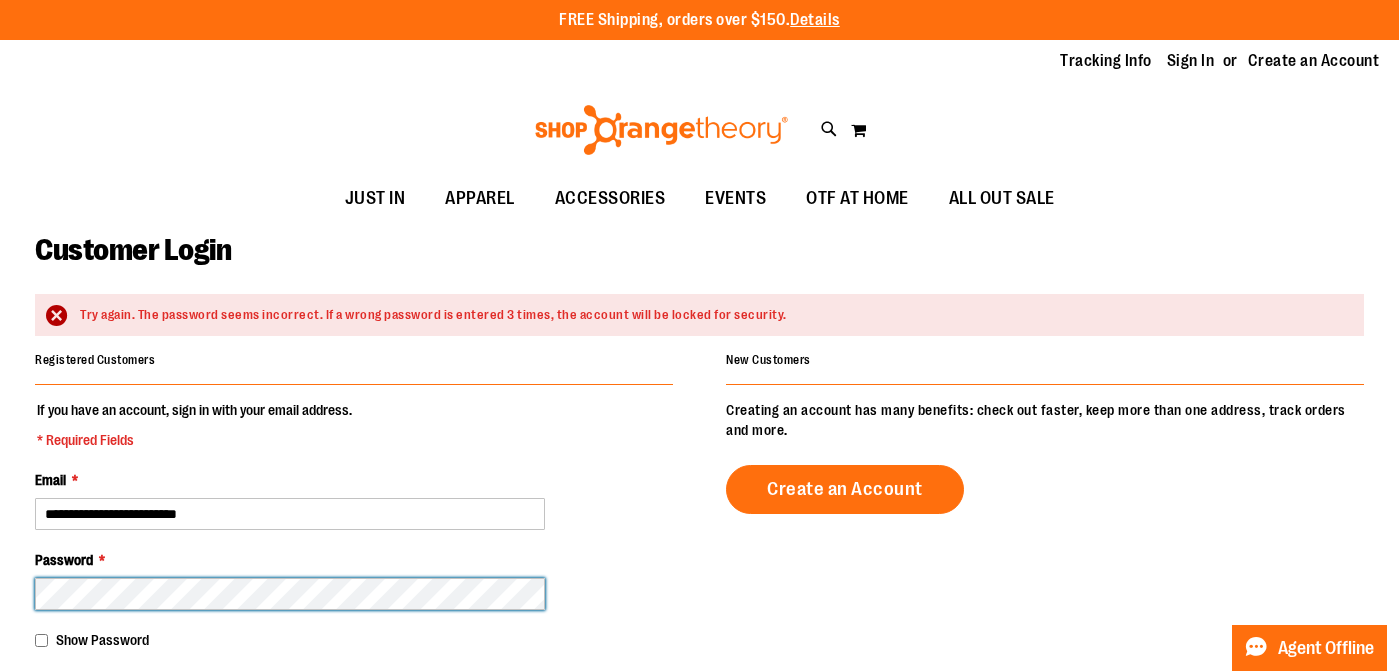 click on "Sign In" at bounding box center (102, 732) 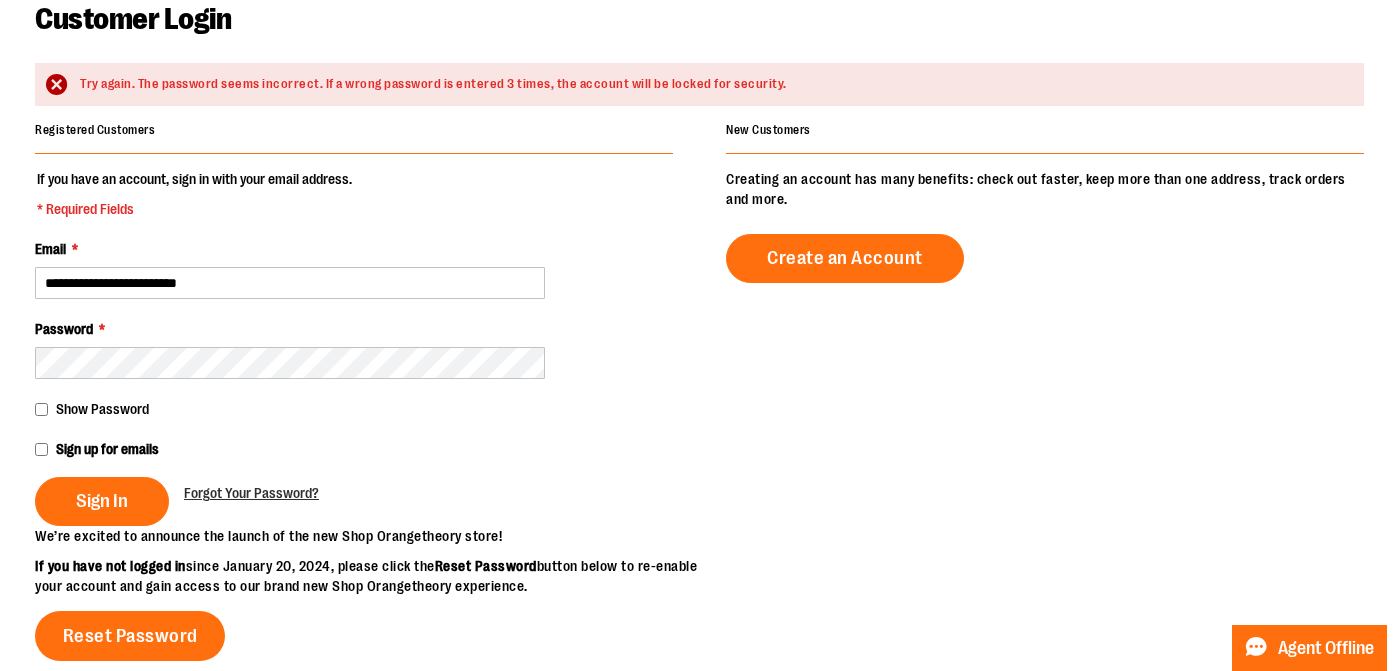 scroll, scrollTop: 0, scrollLeft: 0, axis: both 